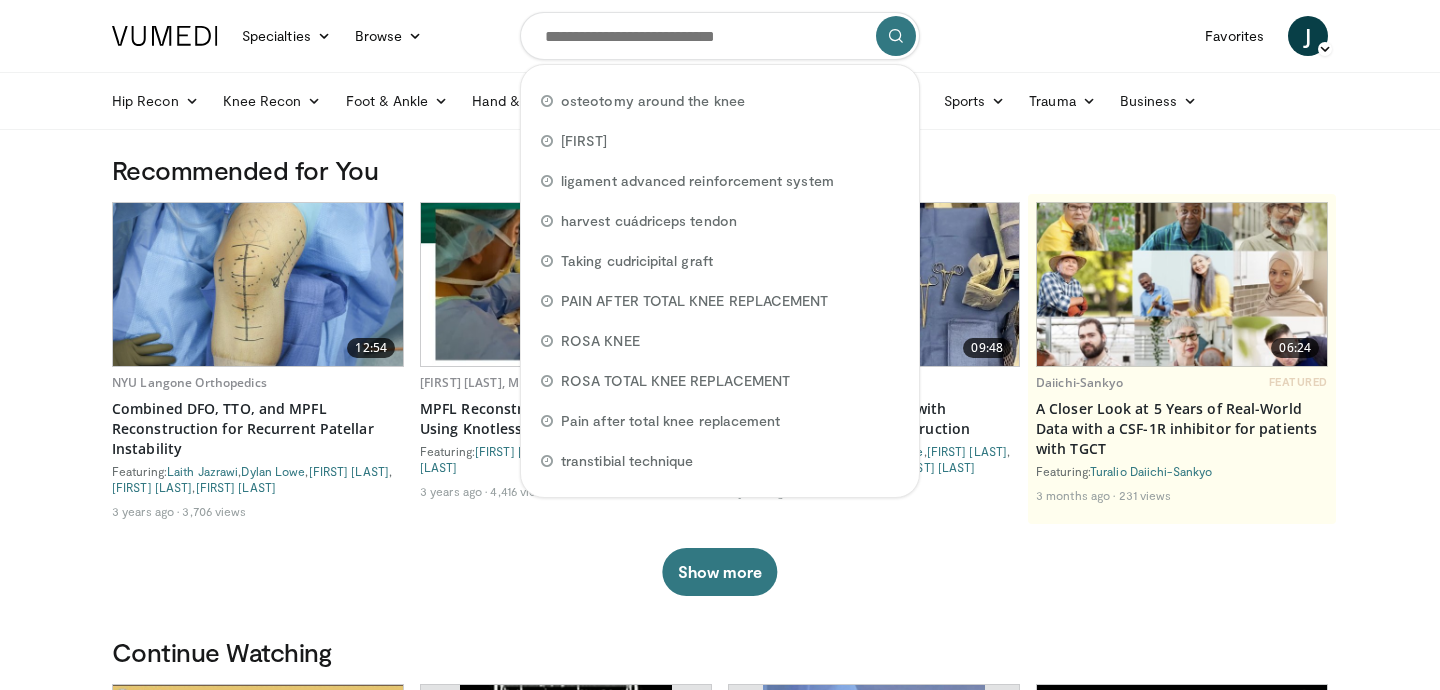 scroll, scrollTop: 0, scrollLeft: 0, axis: both 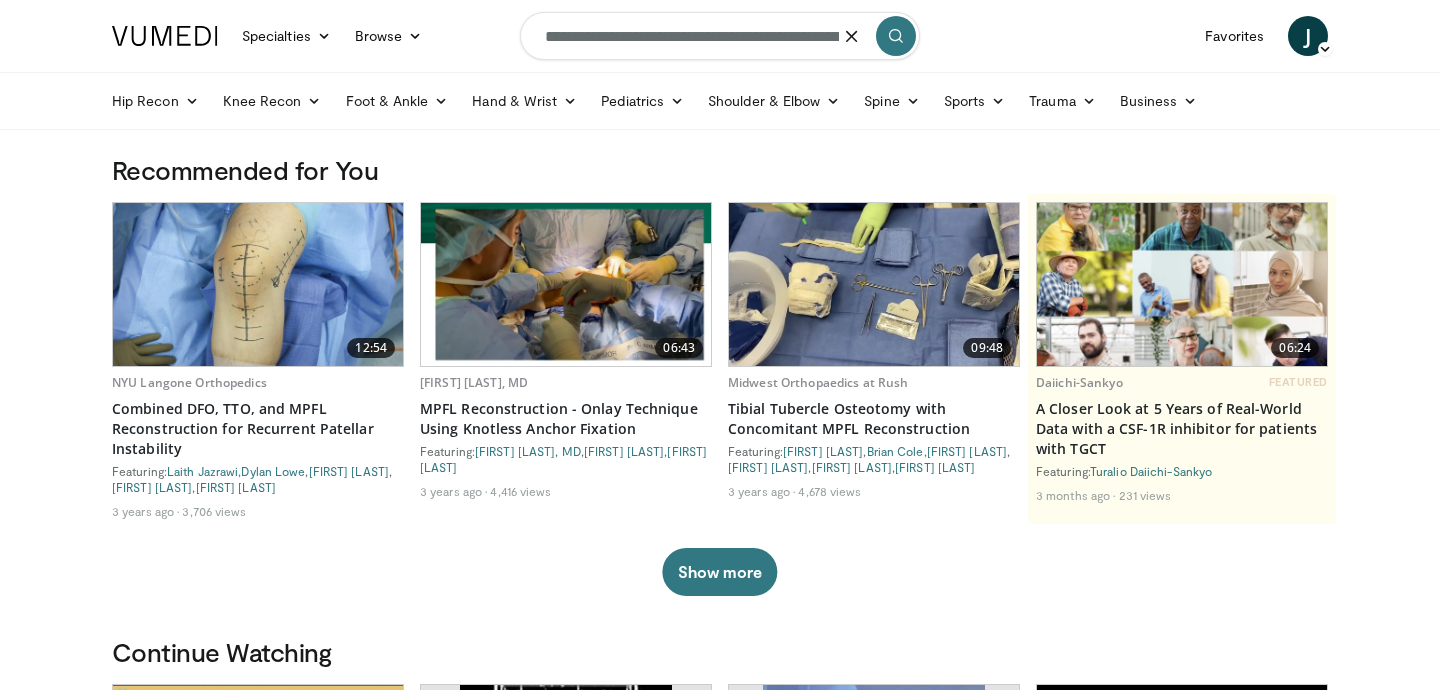 type on "**********" 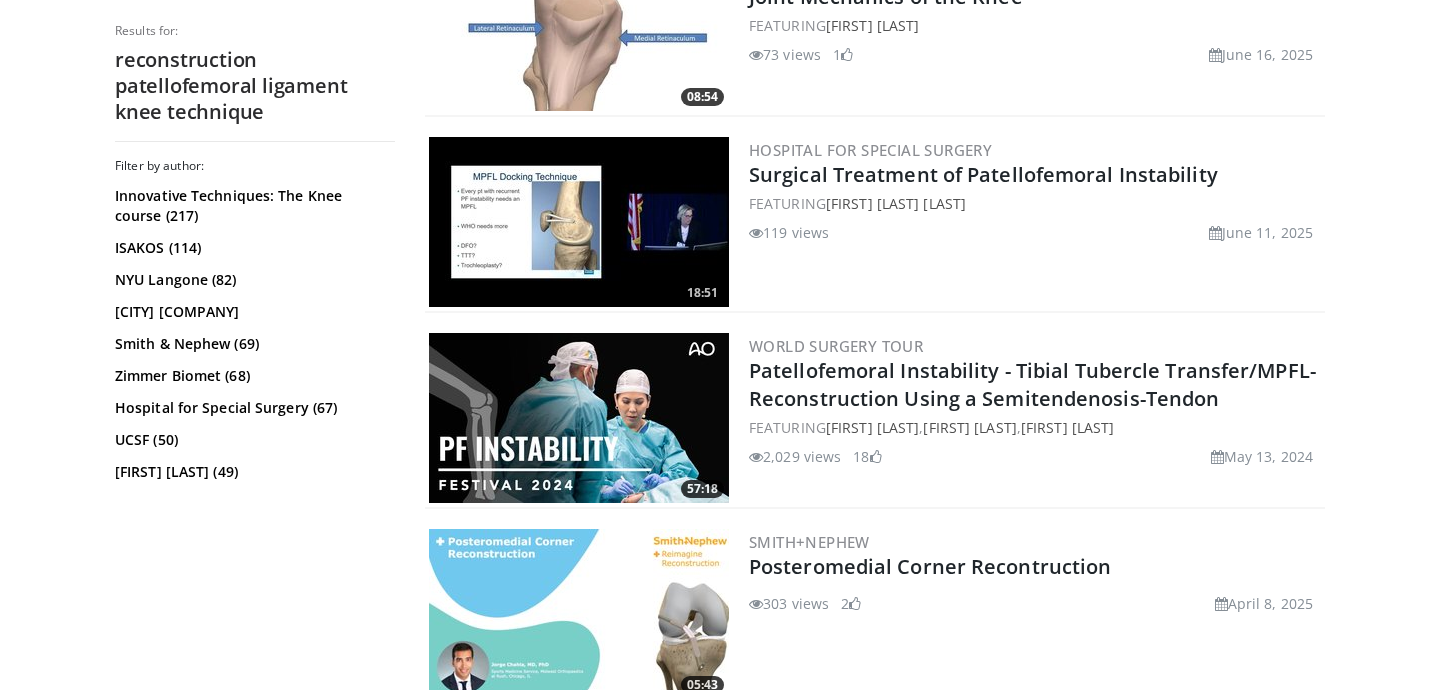 scroll, scrollTop: 3813, scrollLeft: 0, axis: vertical 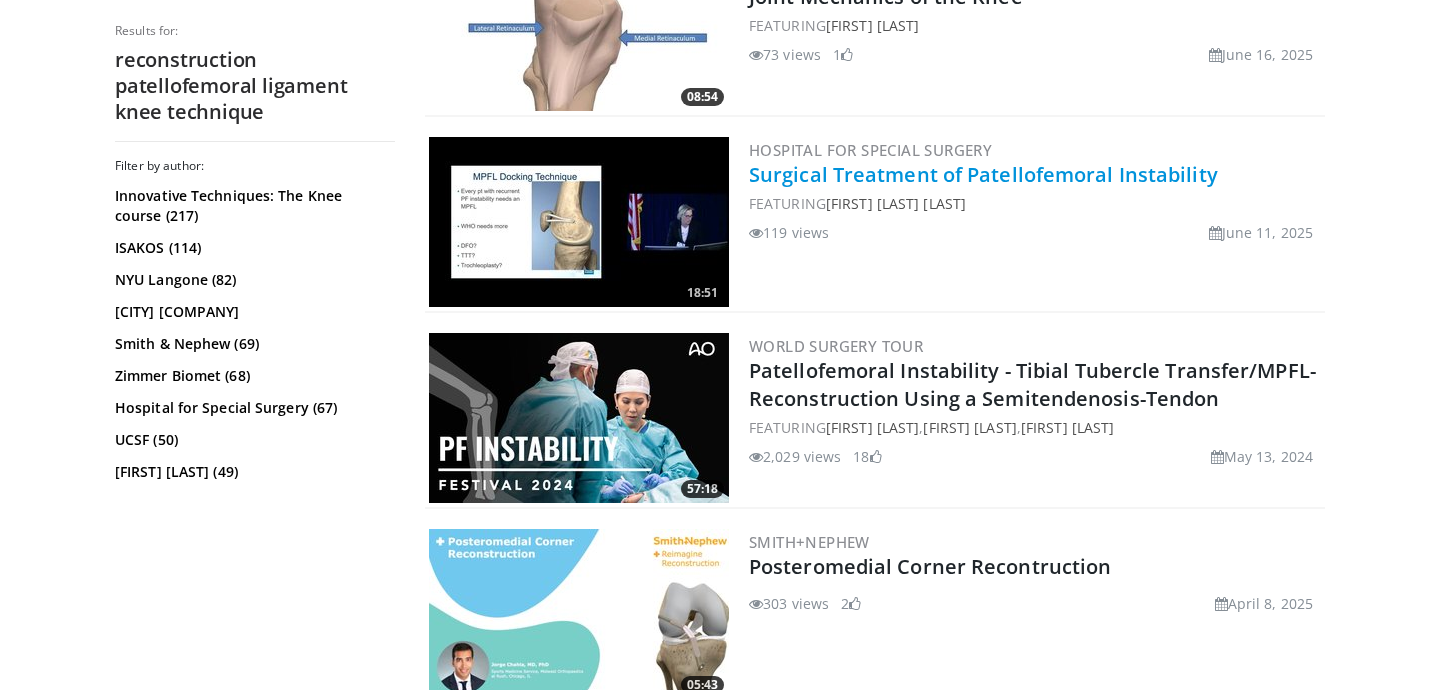click on "Surgical Treatment of Patellofemoral Instability" at bounding box center (983, 174) 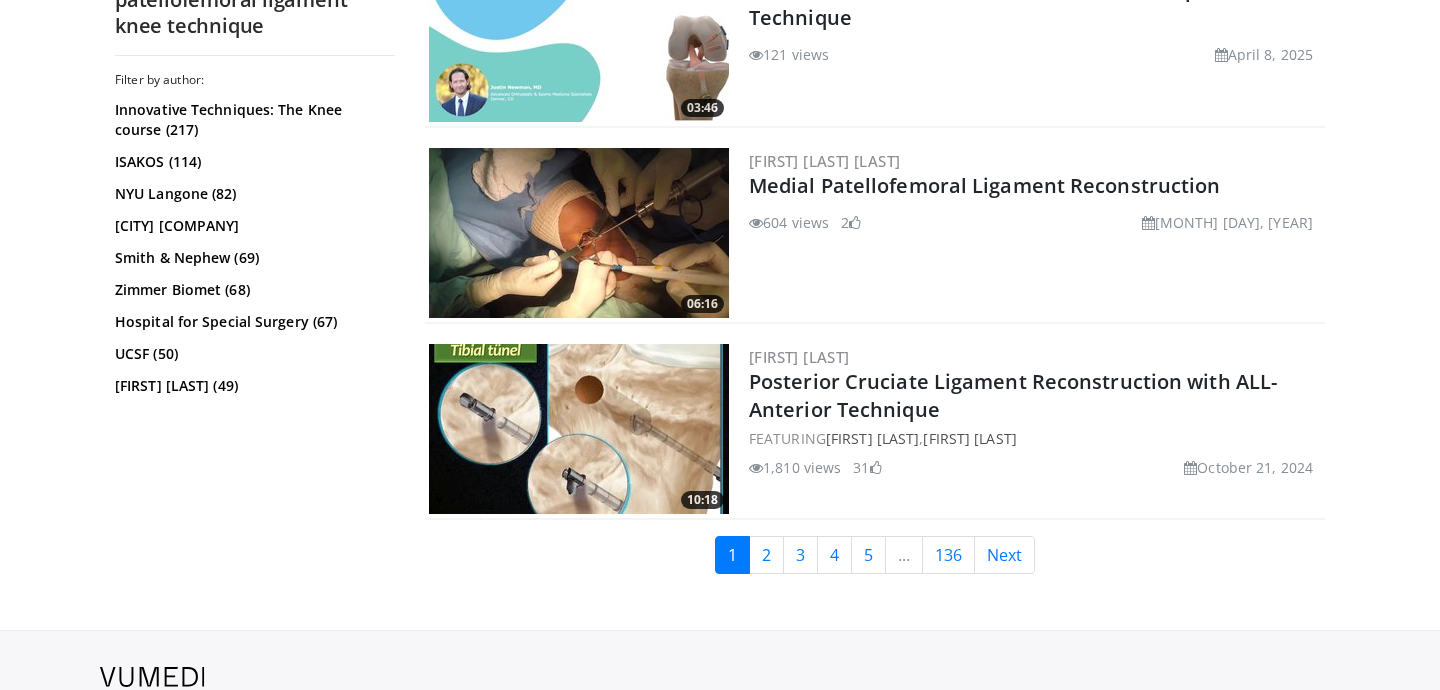 scroll, scrollTop: 4803, scrollLeft: 0, axis: vertical 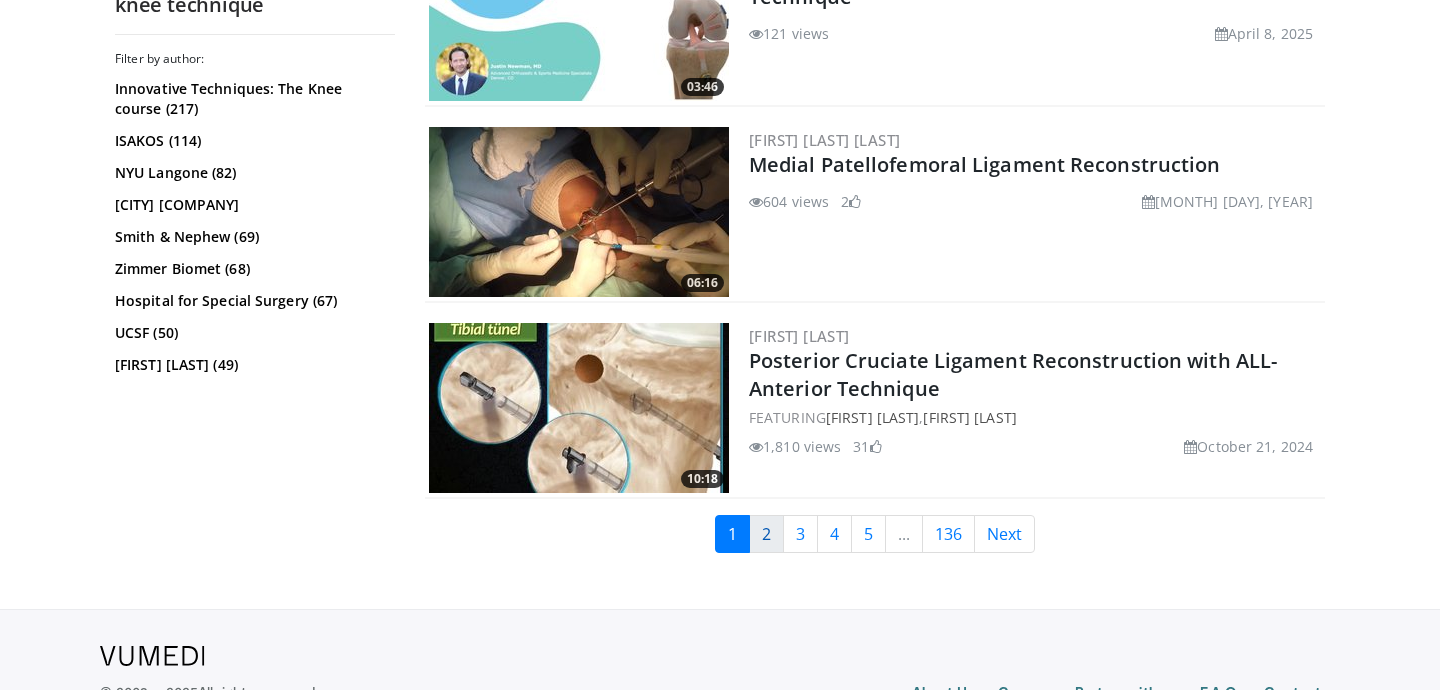 click on "2" at bounding box center (766, 534) 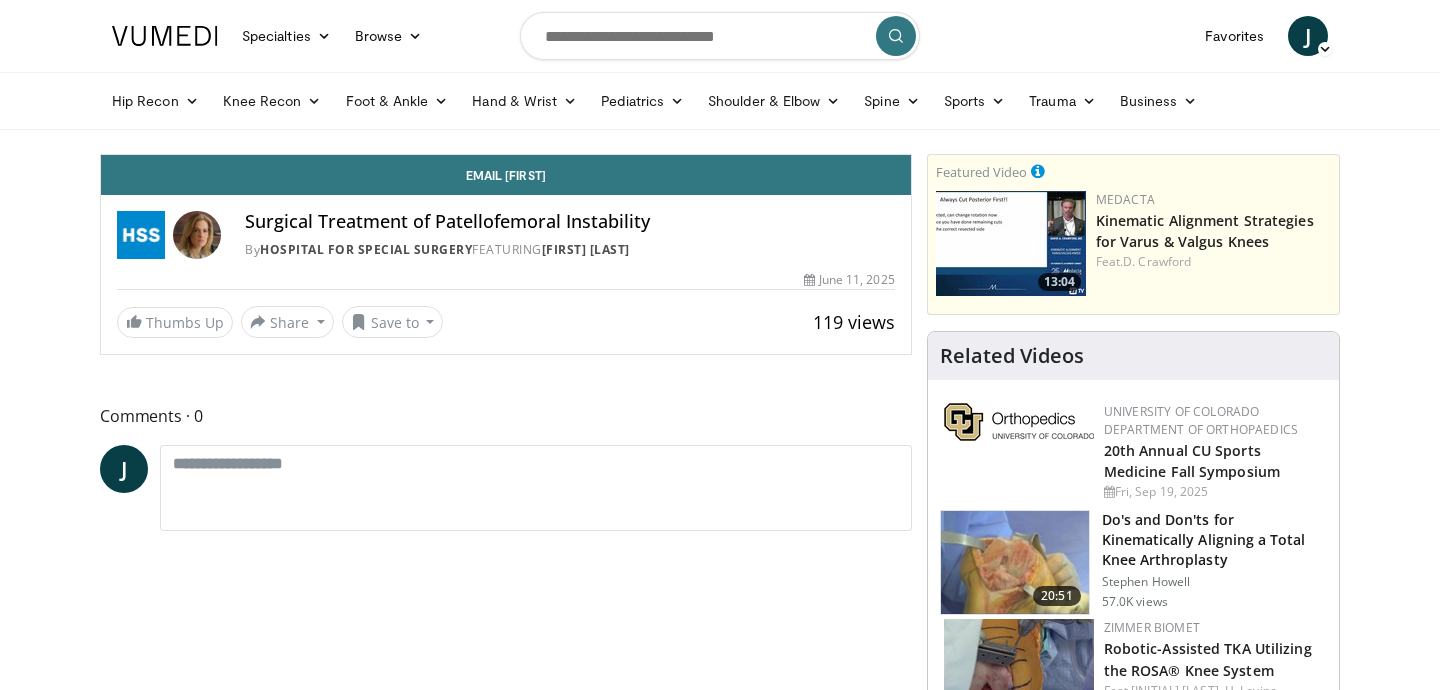scroll, scrollTop: 0, scrollLeft: 0, axis: both 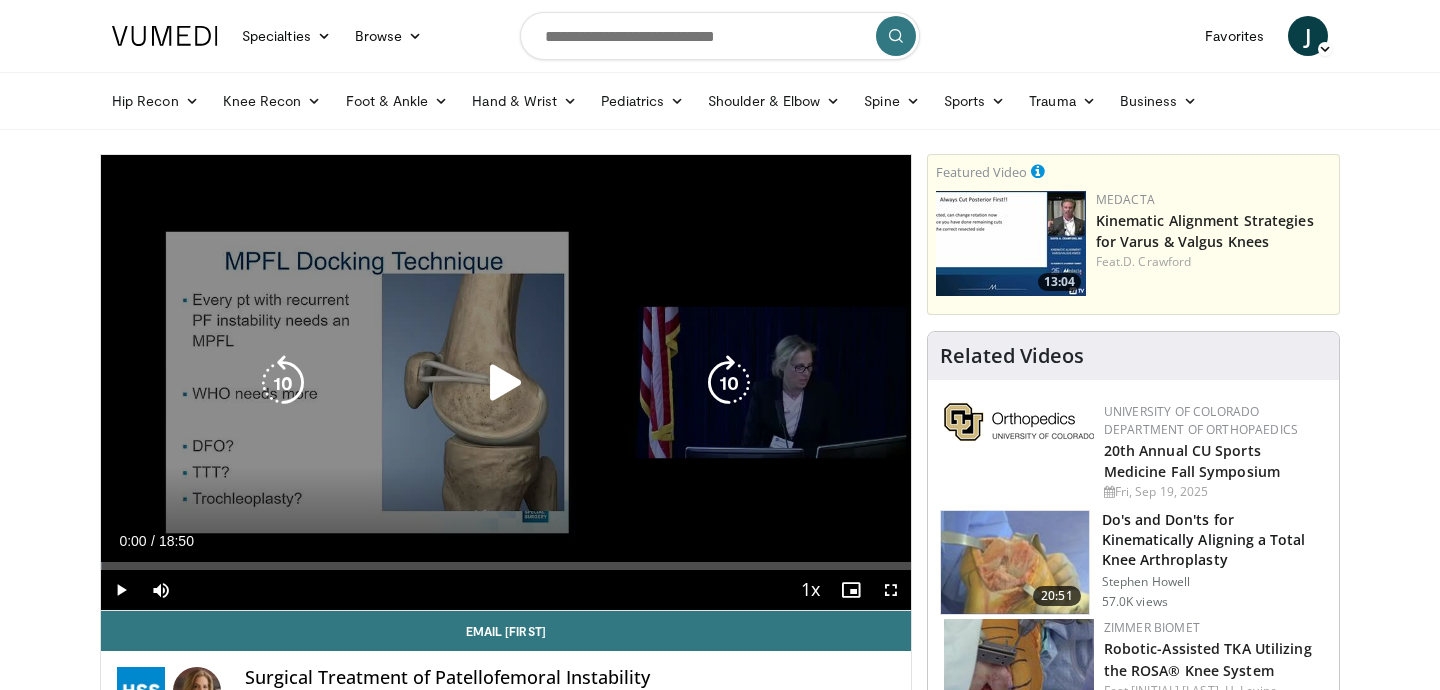 click at bounding box center [506, 383] 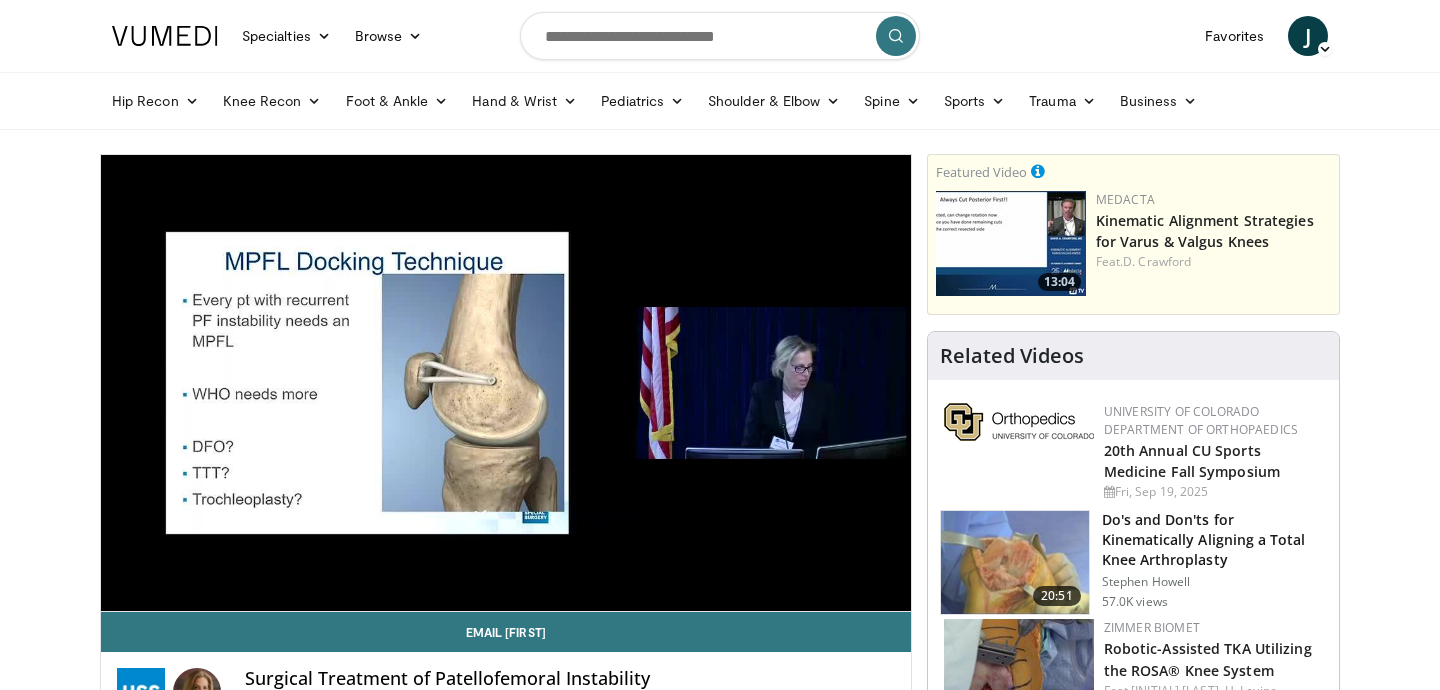 scroll, scrollTop: 0, scrollLeft: 0, axis: both 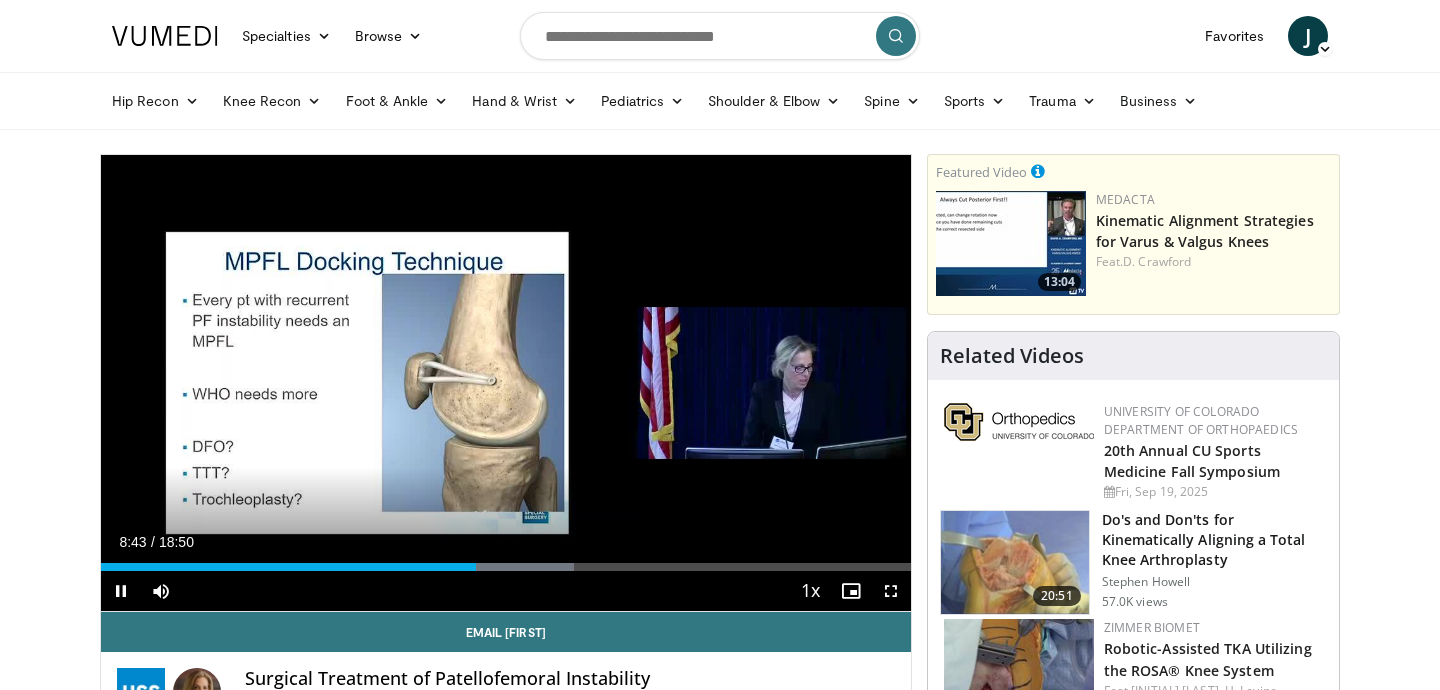 click on "Current Time  8:43 / Duration  18:50 Pause Skip Backward Skip Forward Mute Loaded :  58.40% 08:44 10:57 Stream Type  LIVE Seek to live, currently behind live LIVE   1x Playback Rate 0.5x 0.75x 1x , selected 1.25x 1.5x 1.75x 2x Chapters Chapters Descriptions descriptions off , selected Captions captions off , selected Audio Track en (Main) , selected Fullscreen Enable picture-in-picture mode" at bounding box center (506, 591) 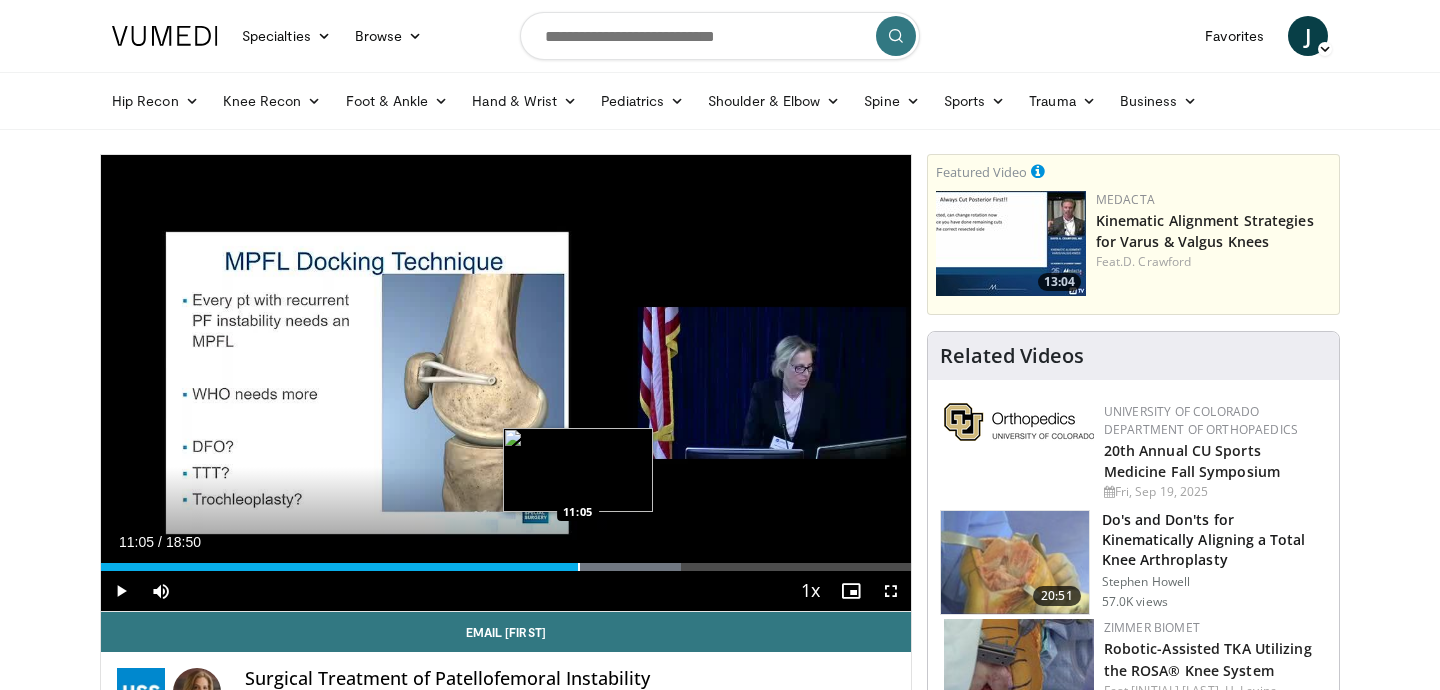click at bounding box center [579, 567] 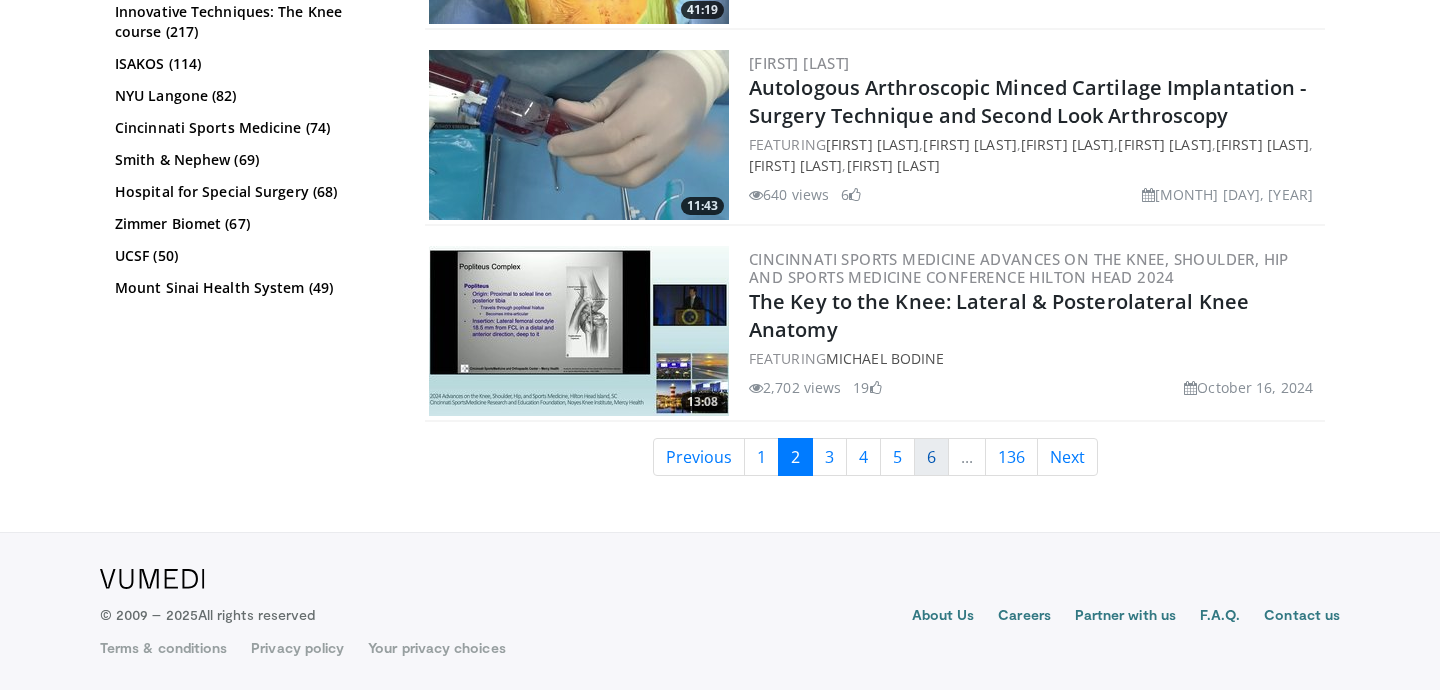 scroll, scrollTop: 5095, scrollLeft: 0, axis: vertical 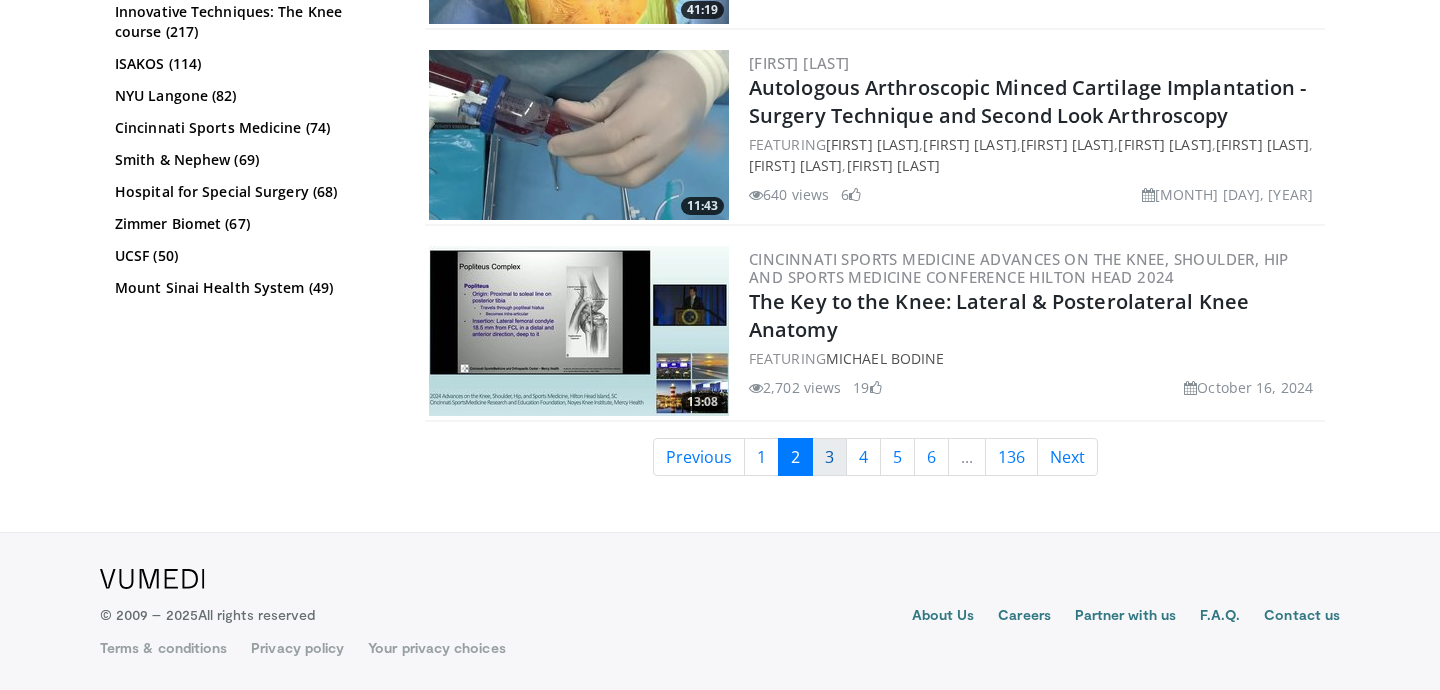 click on "3" at bounding box center [829, 457] 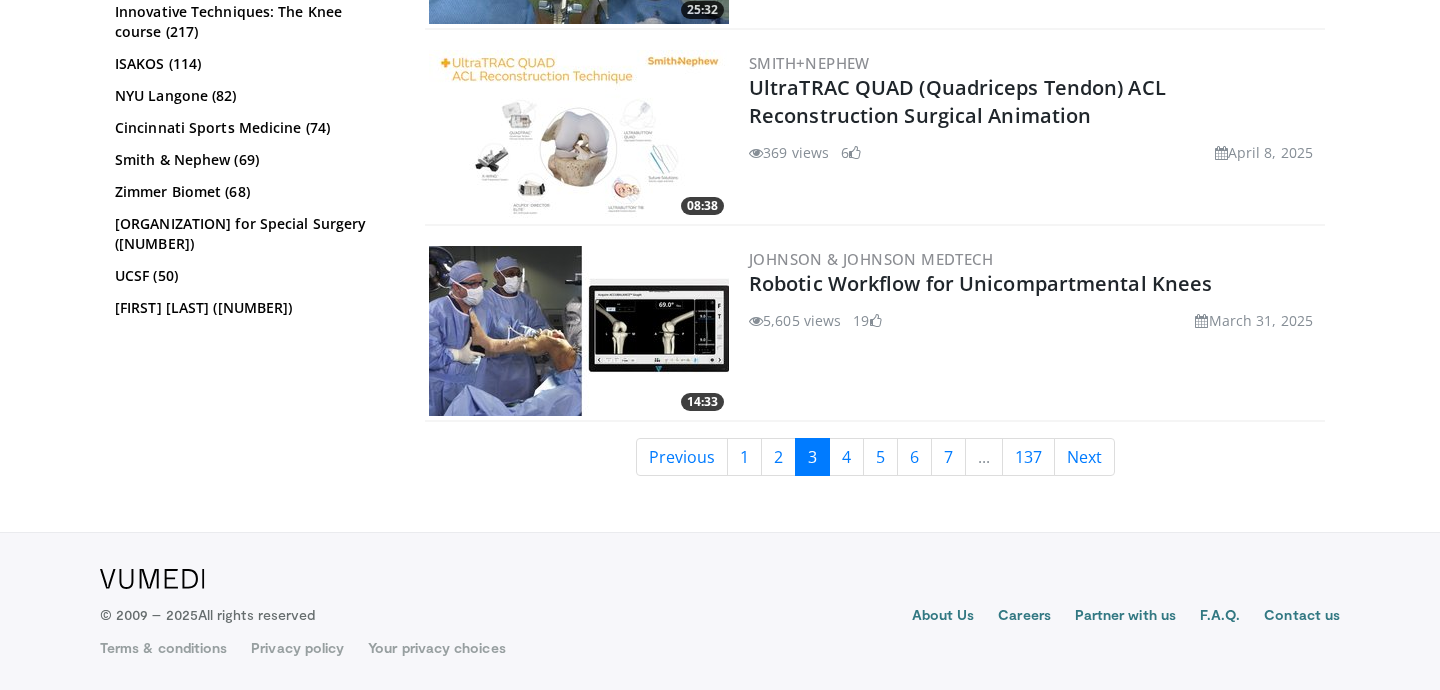 scroll, scrollTop: 5076, scrollLeft: 0, axis: vertical 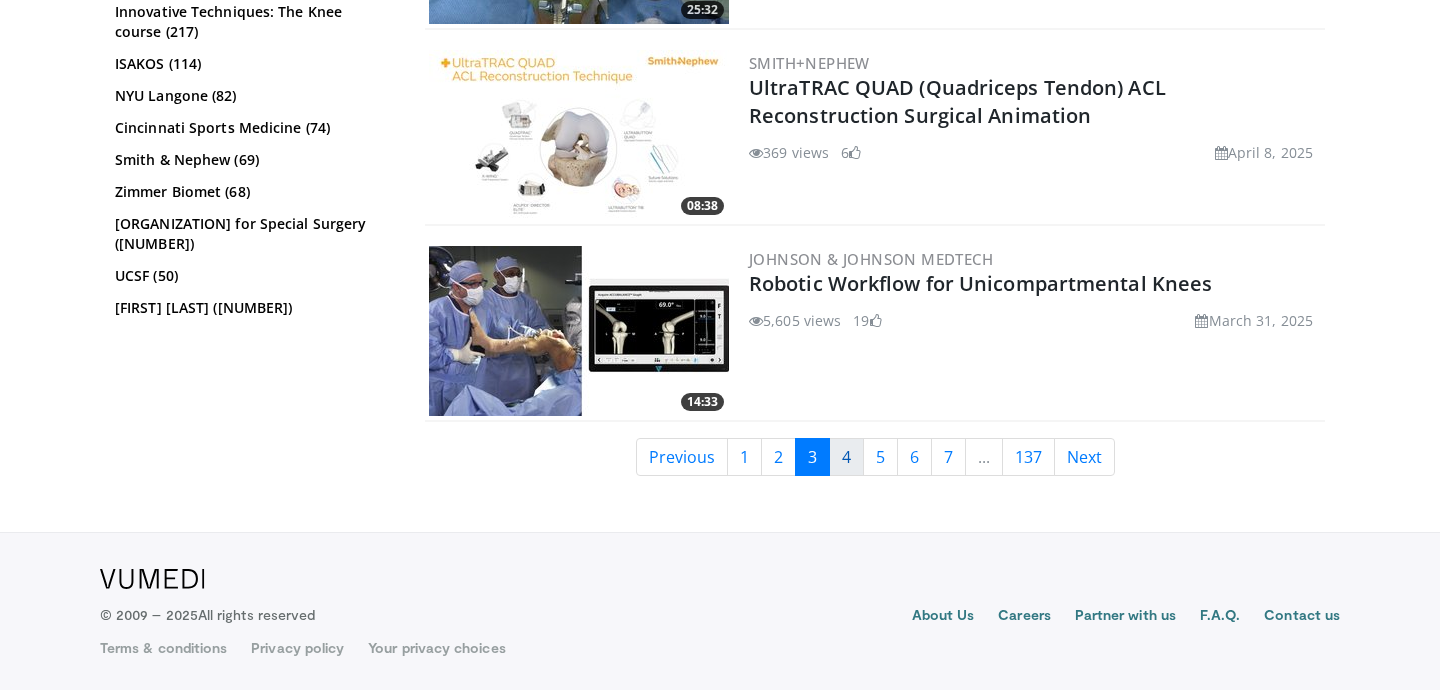 click on "4" at bounding box center (846, 457) 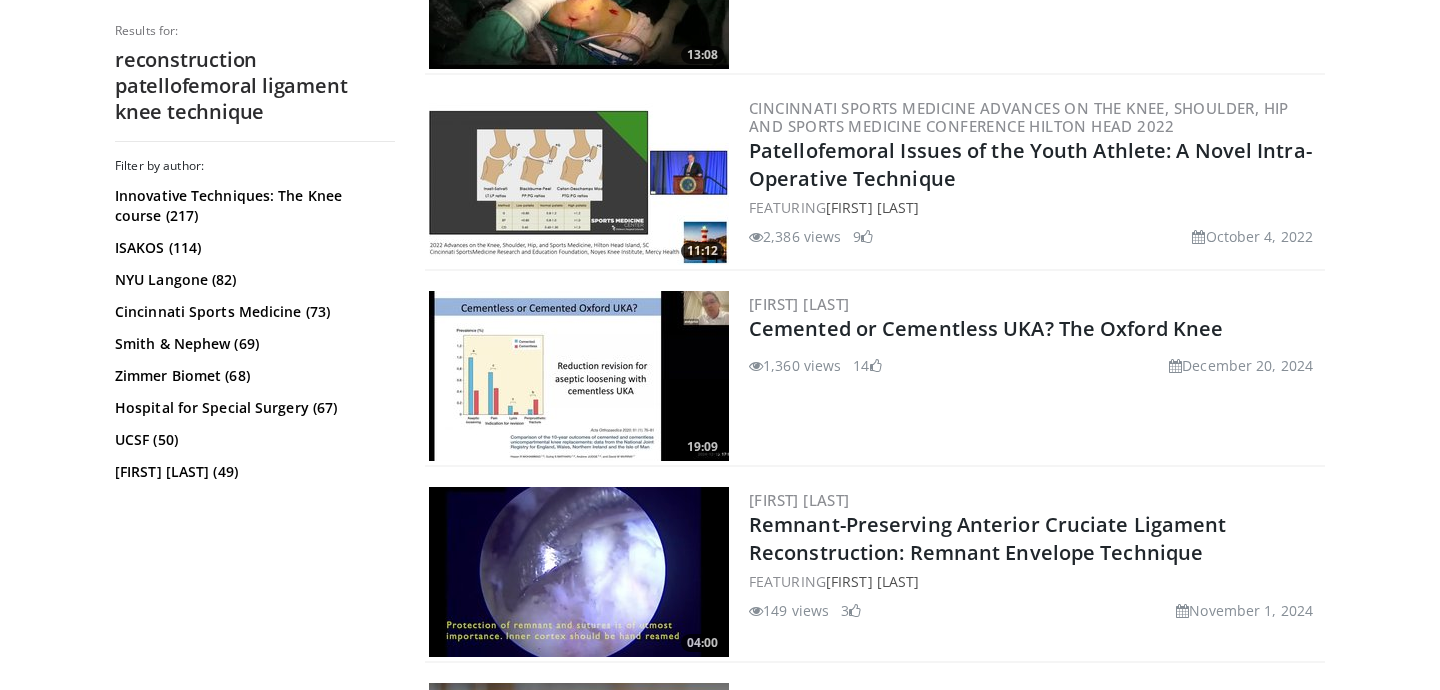 scroll, scrollTop: 4443, scrollLeft: 0, axis: vertical 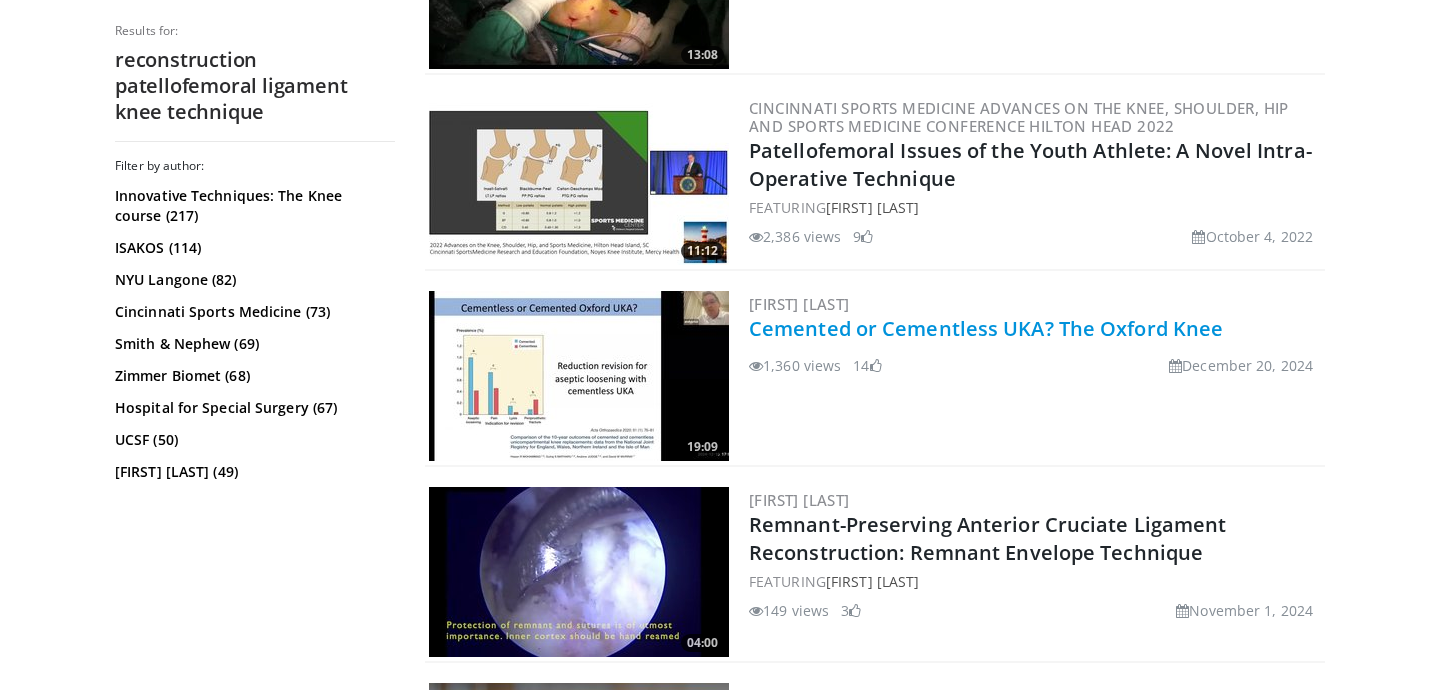 click on "Cemented or Cementless UKA? The Oxford Knee" at bounding box center (986, 328) 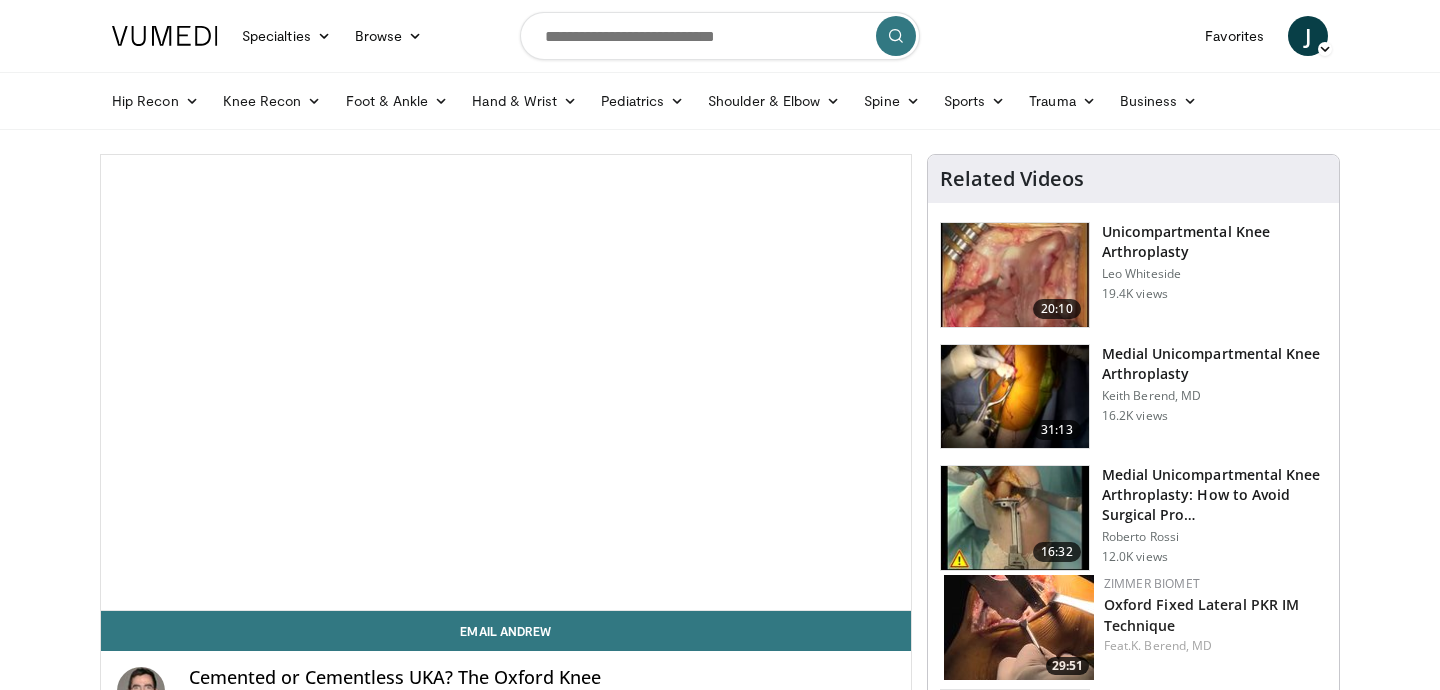 scroll, scrollTop: 0, scrollLeft: 0, axis: both 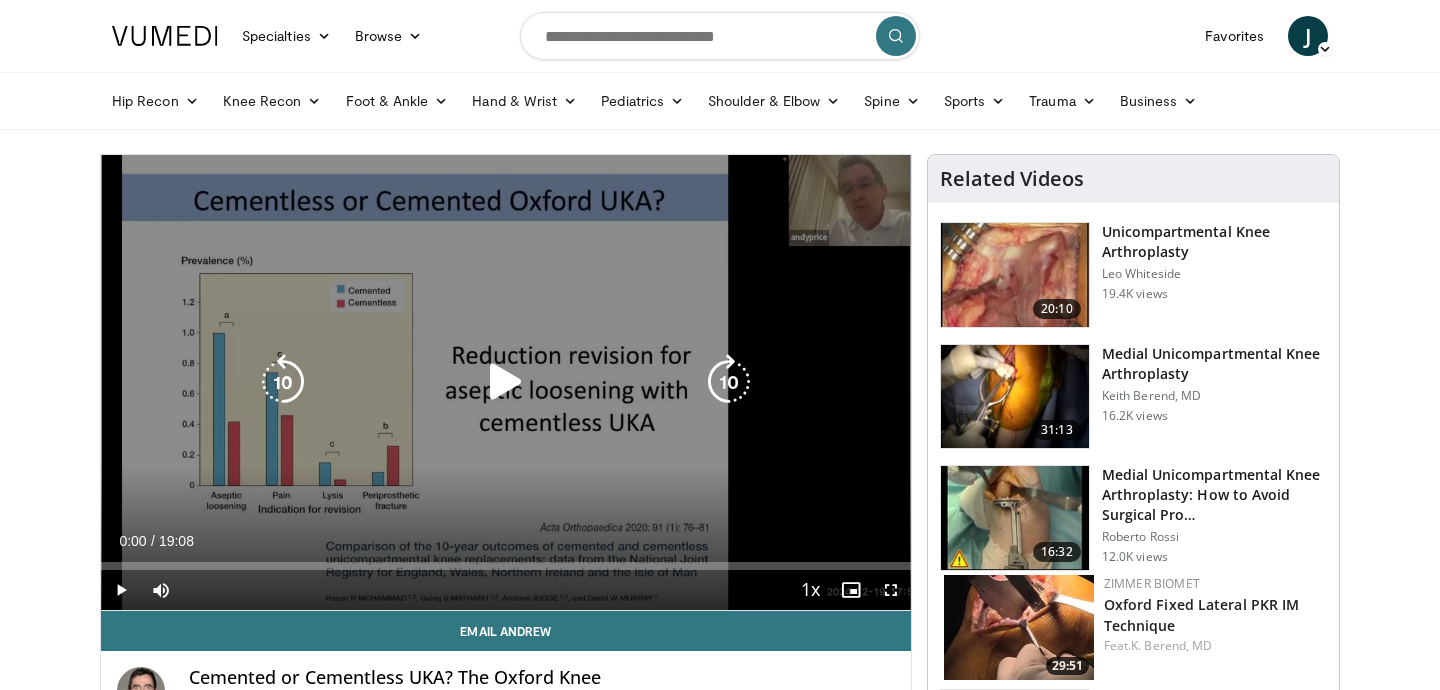 click at bounding box center [506, 382] 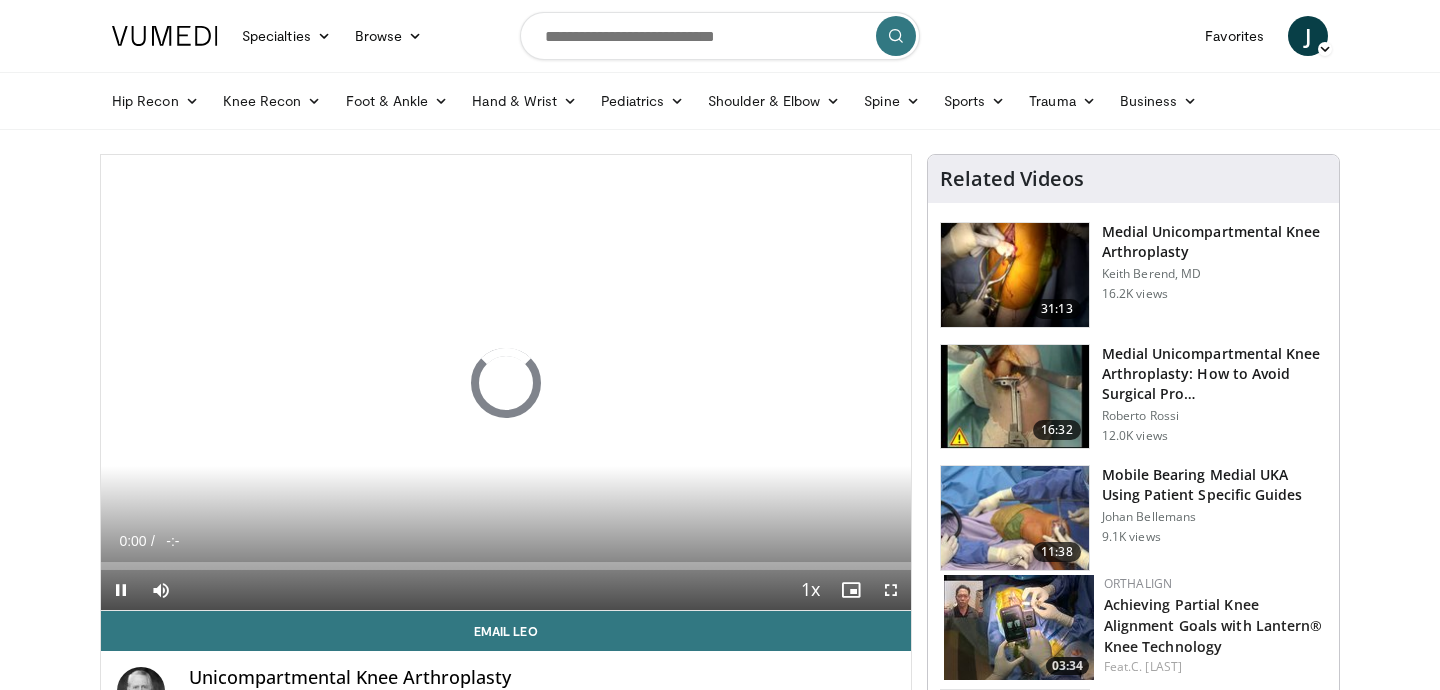 scroll, scrollTop: 0, scrollLeft: 0, axis: both 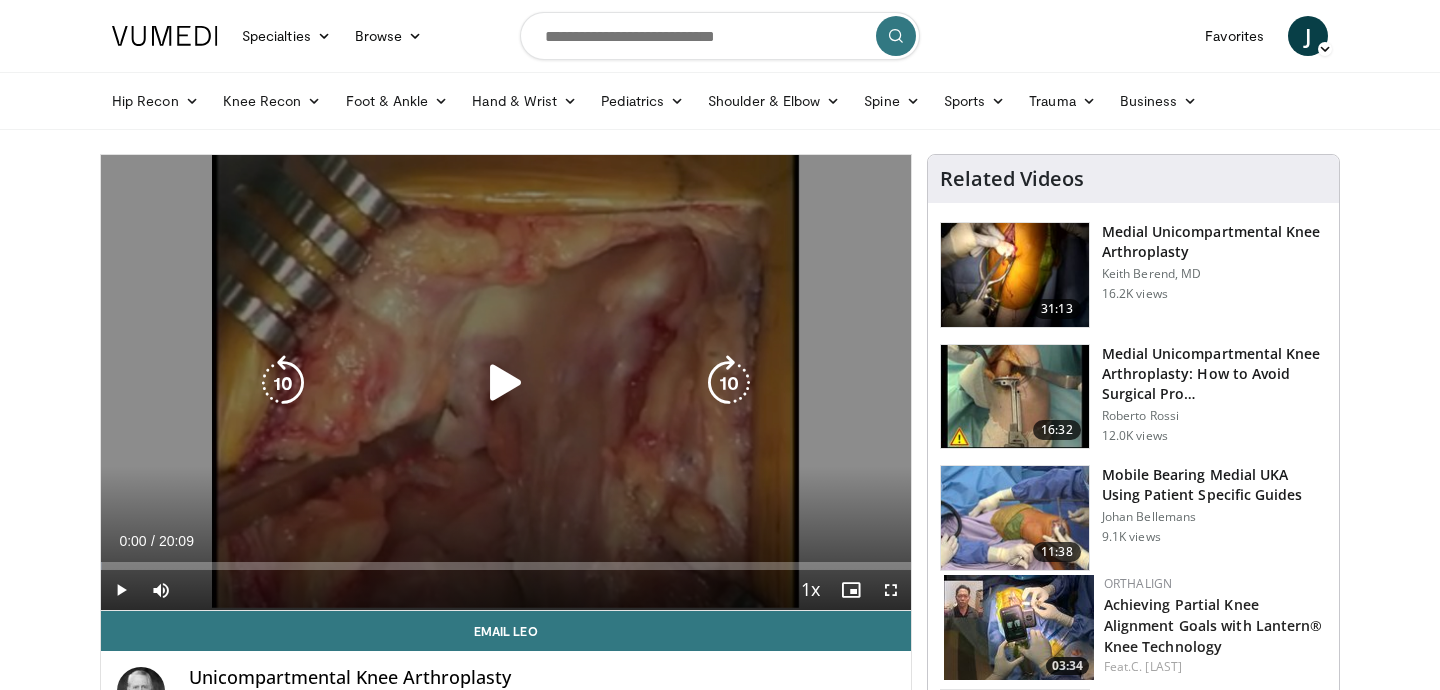 click at bounding box center (506, 383) 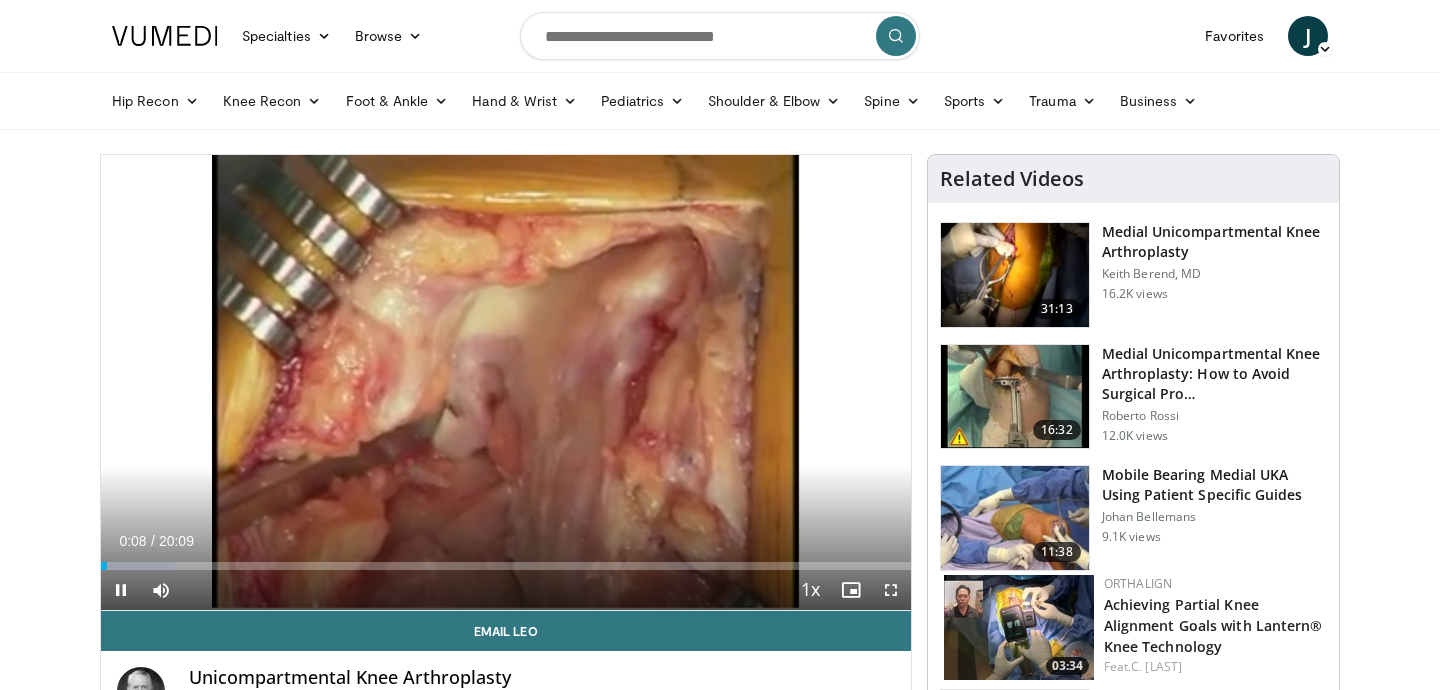 click at bounding box center [121, 590] 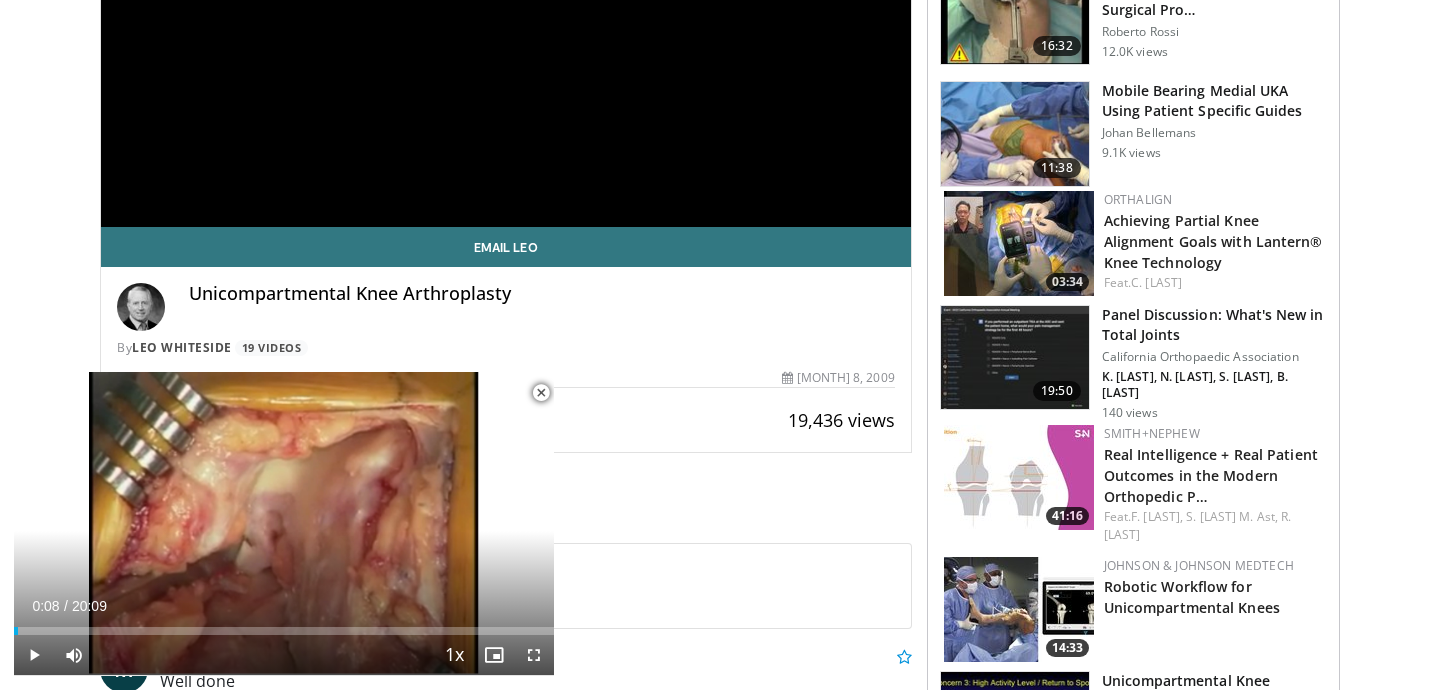scroll, scrollTop: 385, scrollLeft: 0, axis: vertical 